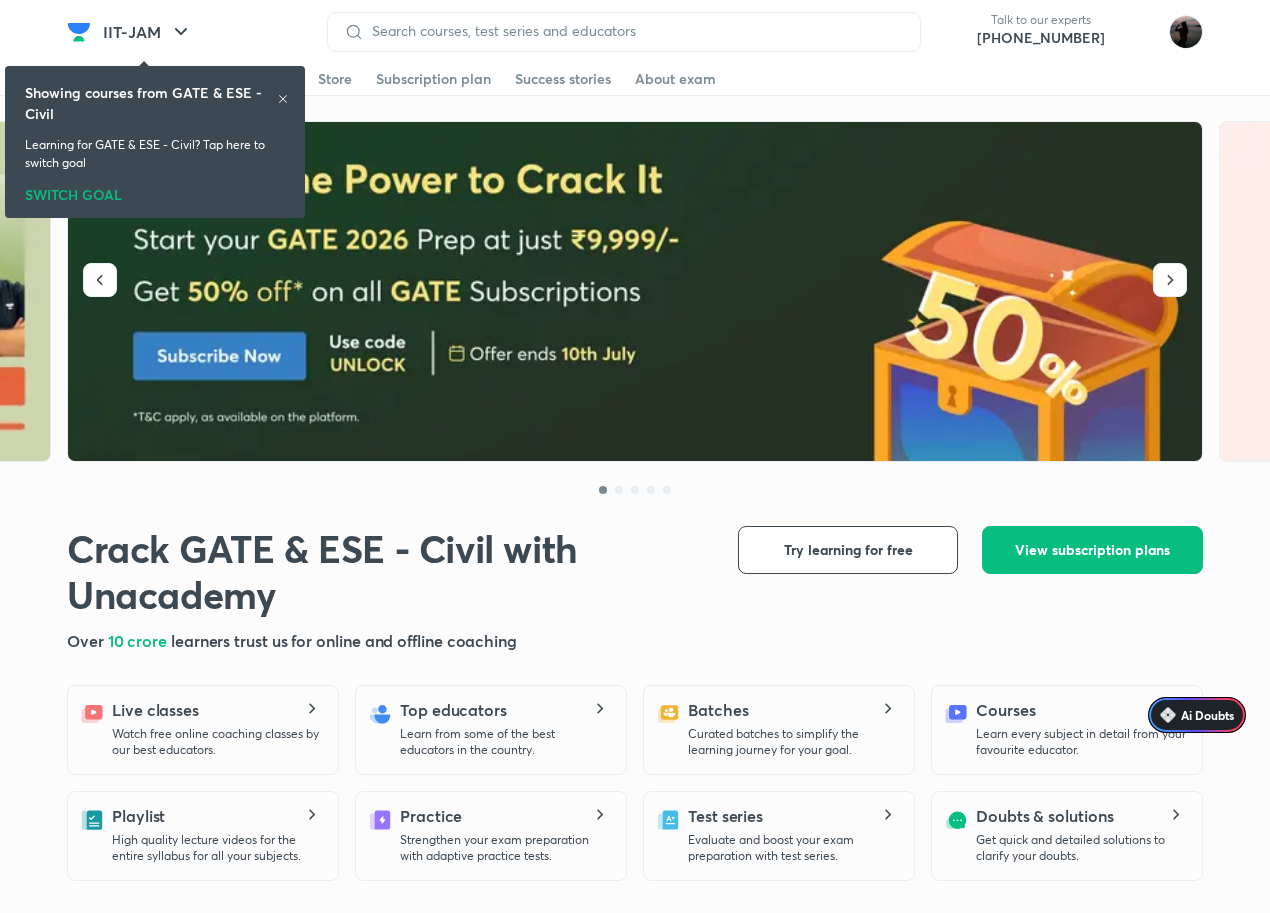 scroll, scrollTop: 0, scrollLeft: 0, axis: both 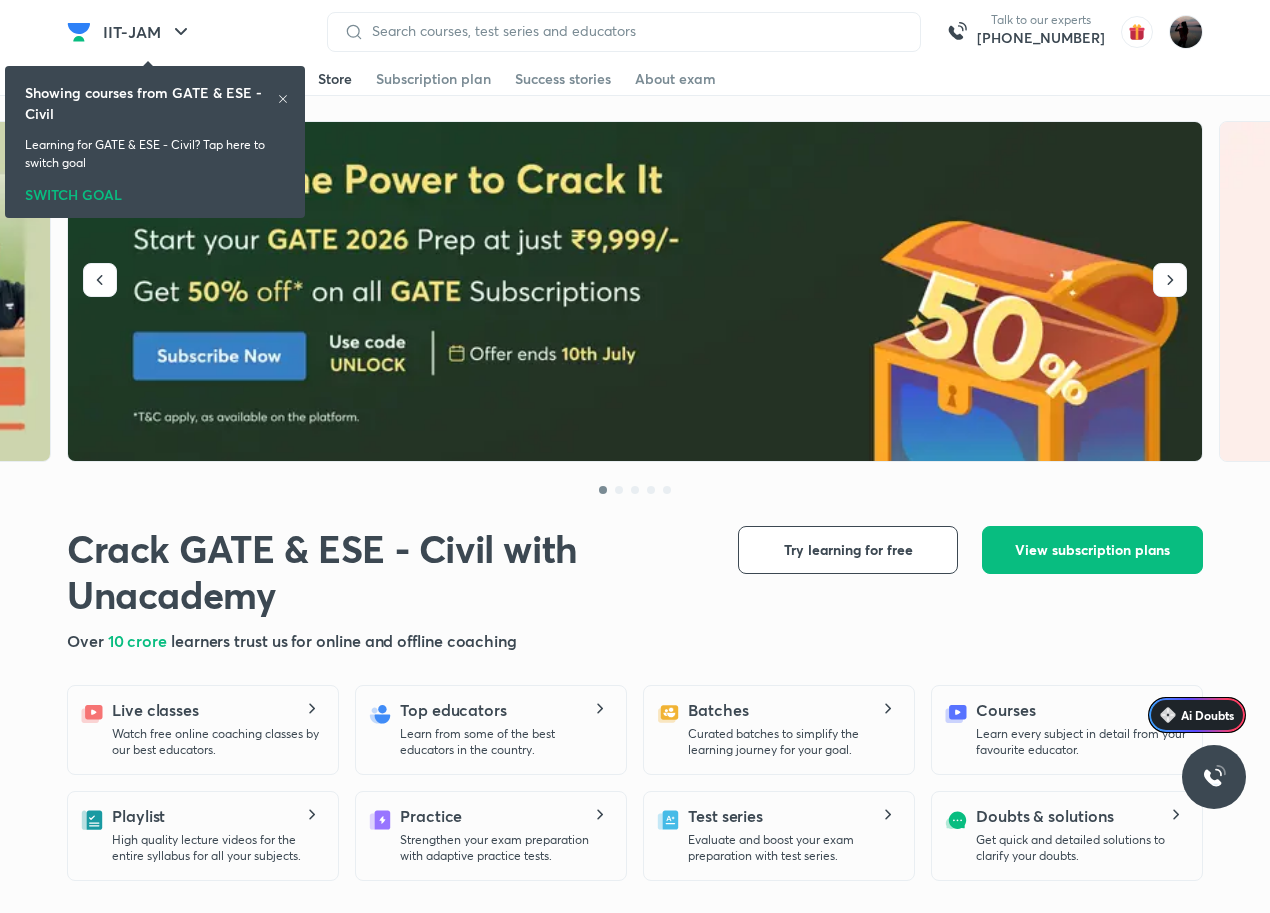 click on "Store" at bounding box center [335, 79] 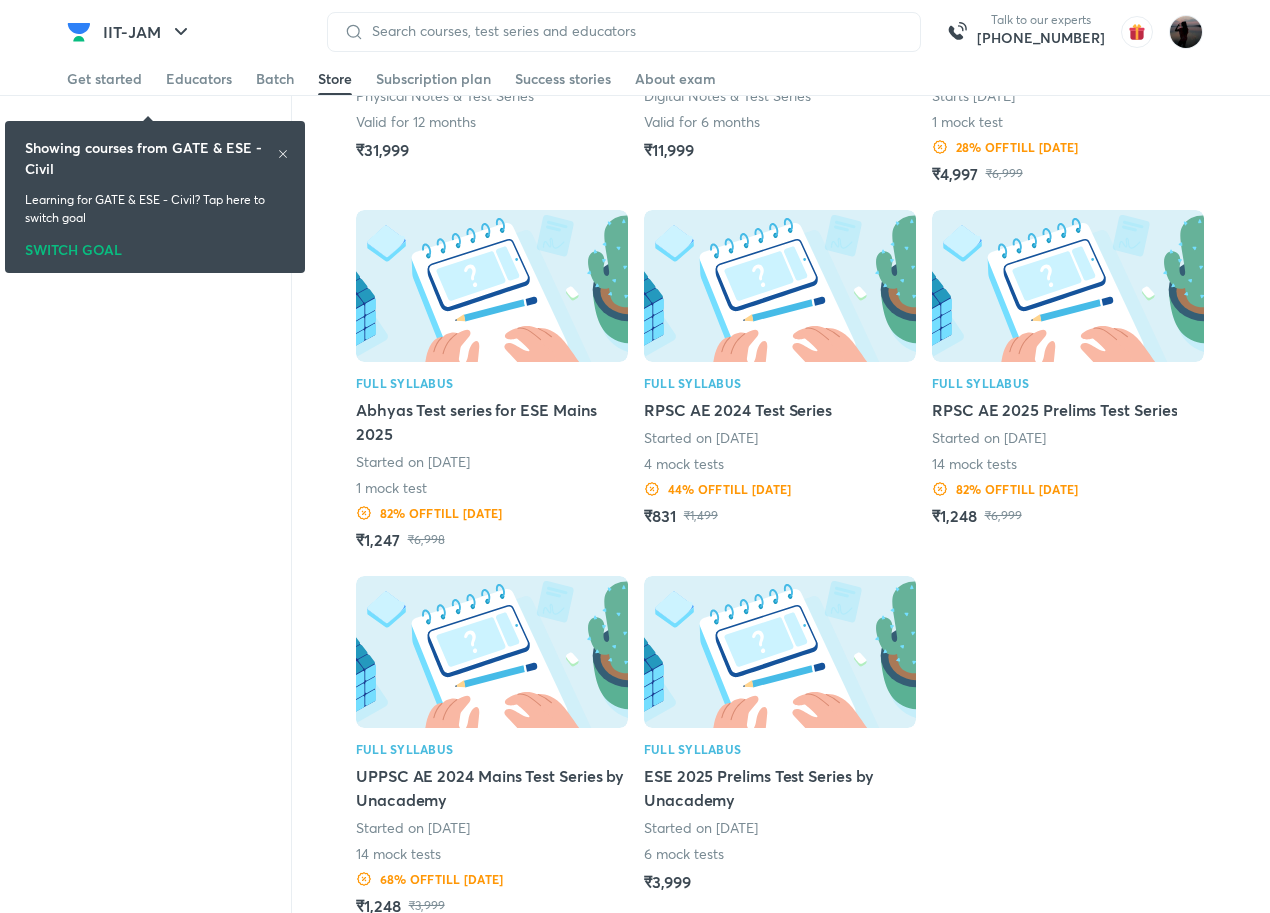 scroll, scrollTop: 2666, scrollLeft: 0, axis: vertical 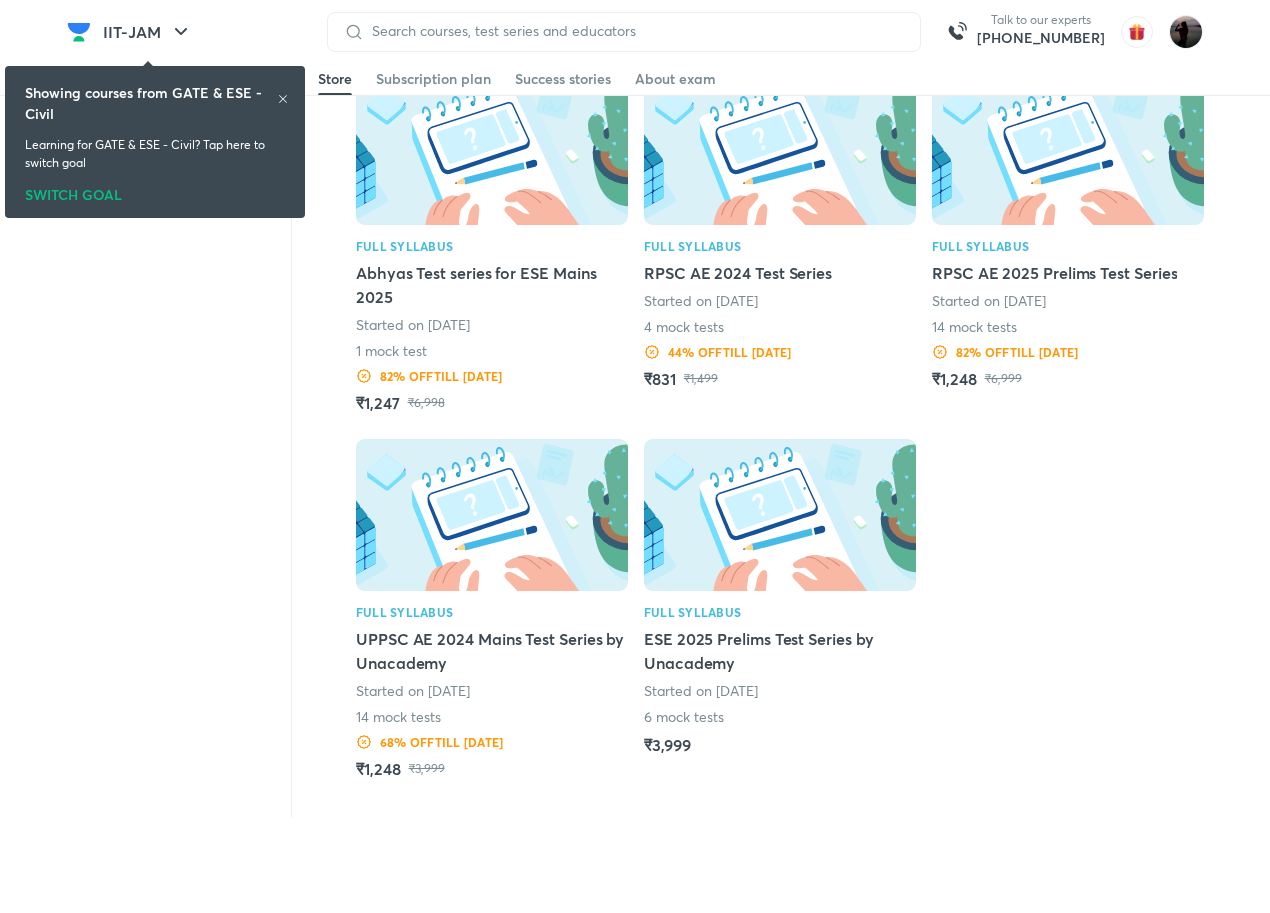 drag, startPoint x: 541, startPoint y: 488, endPoint x: 580, endPoint y: 458, distance: 49.20366 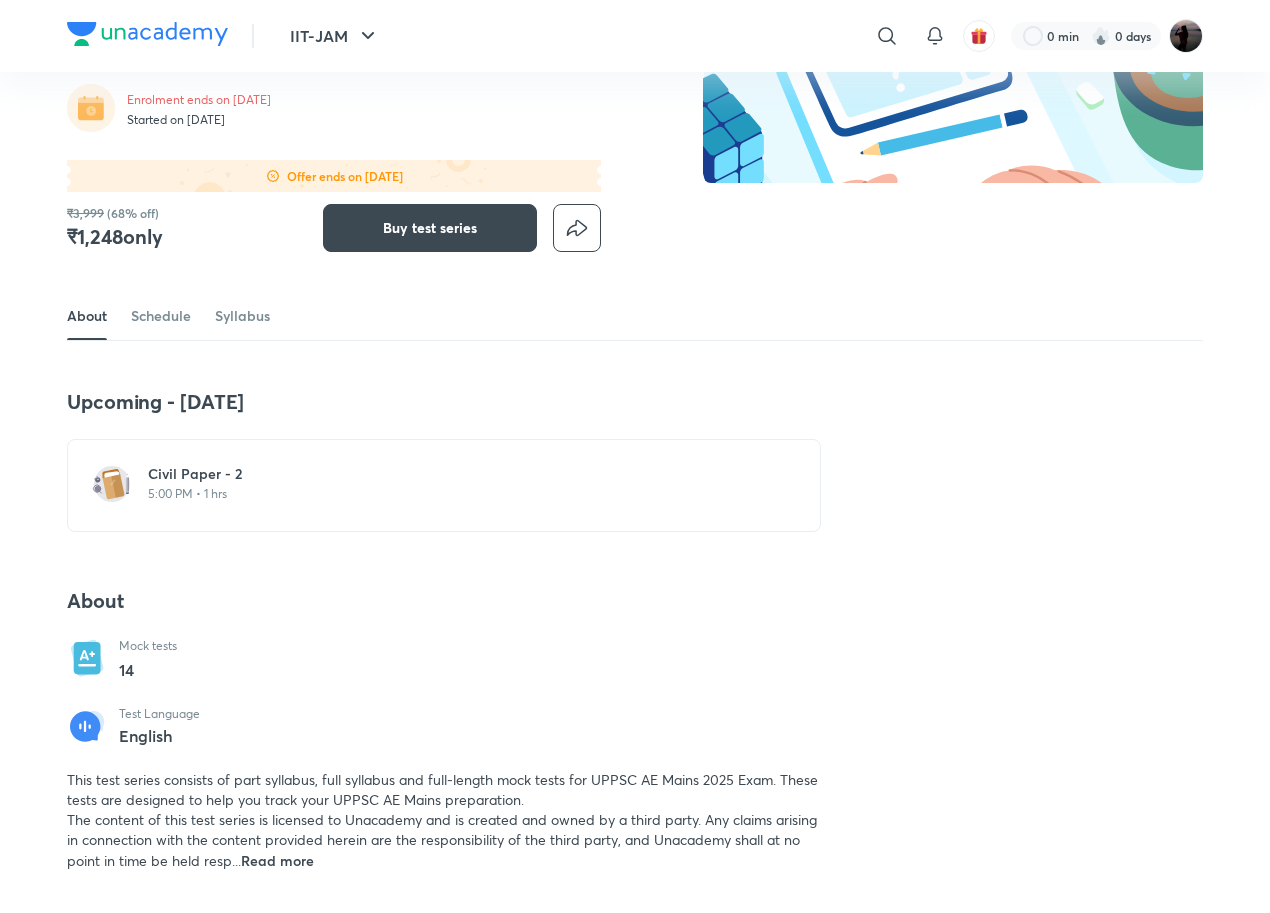 scroll, scrollTop: 0, scrollLeft: 0, axis: both 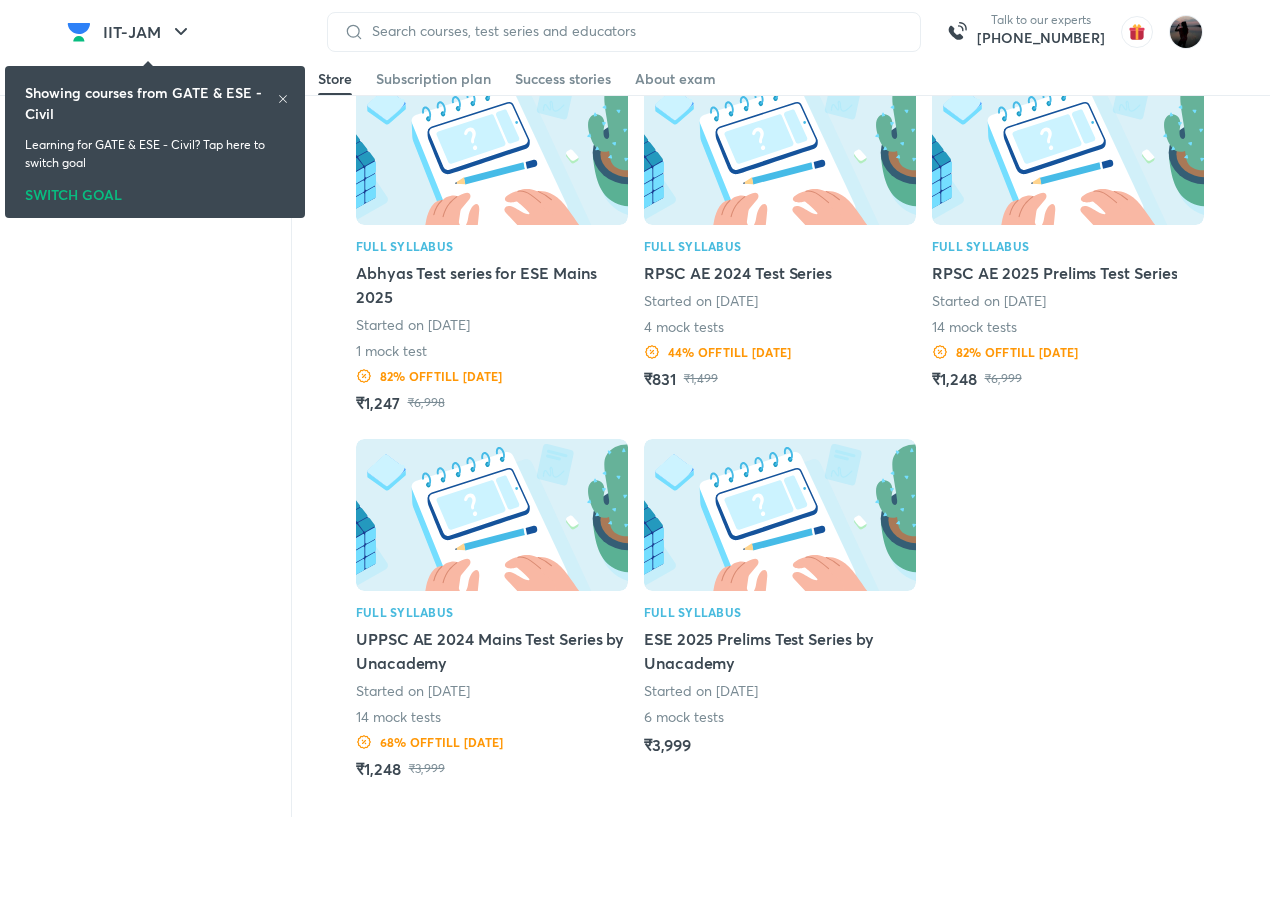 click at bounding box center [492, 515] 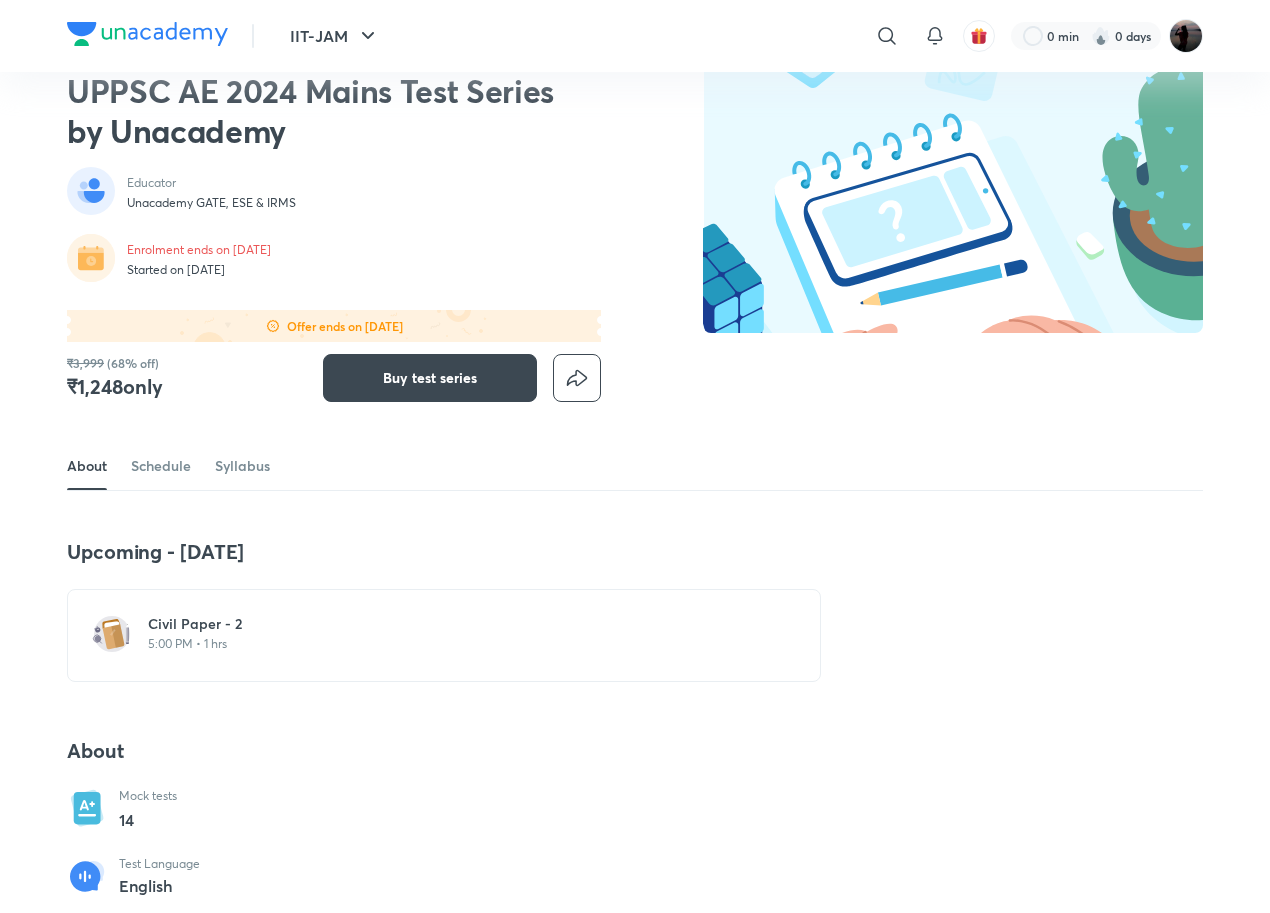 scroll, scrollTop: 100, scrollLeft: 0, axis: vertical 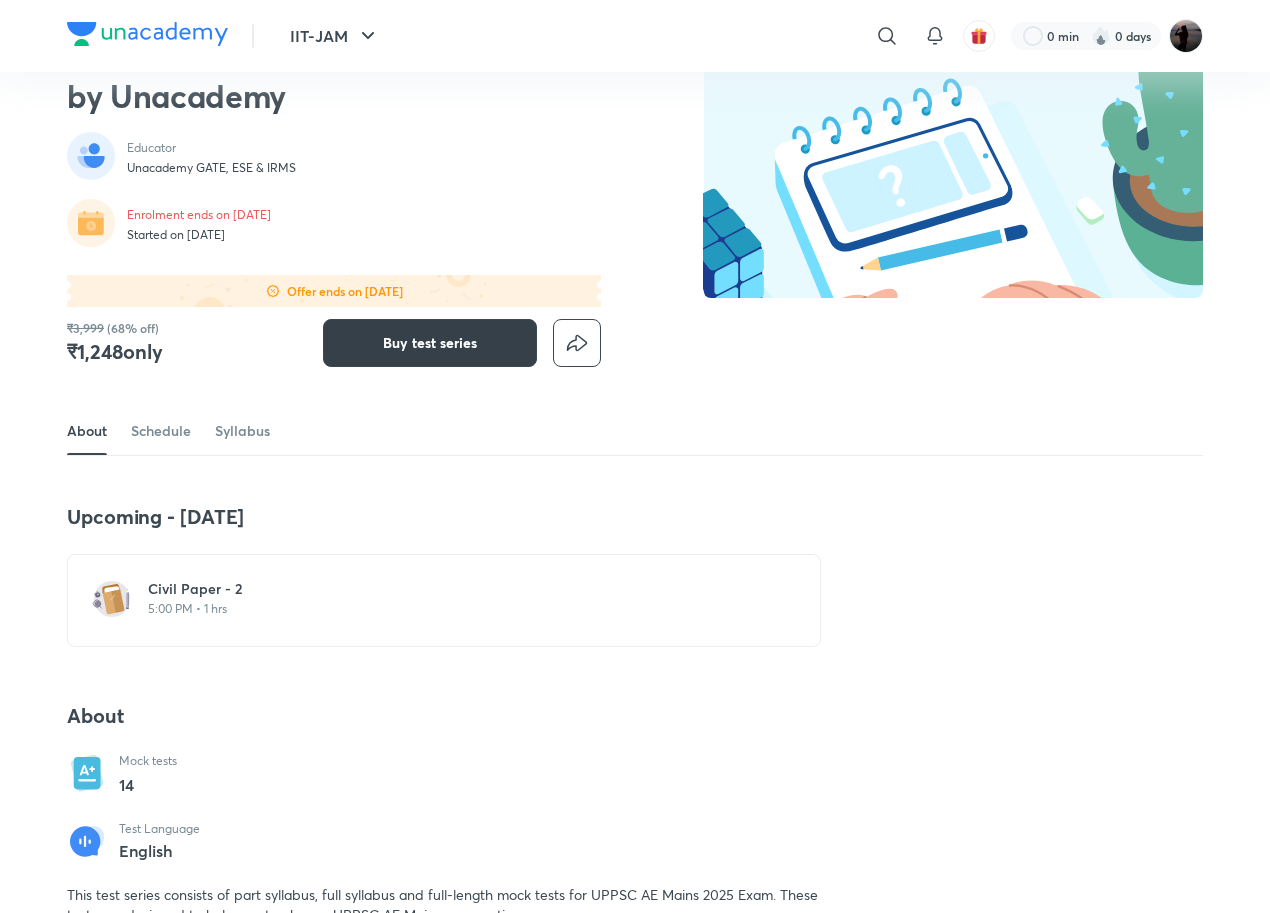 click on "Buy test series" at bounding box center [430, 343] 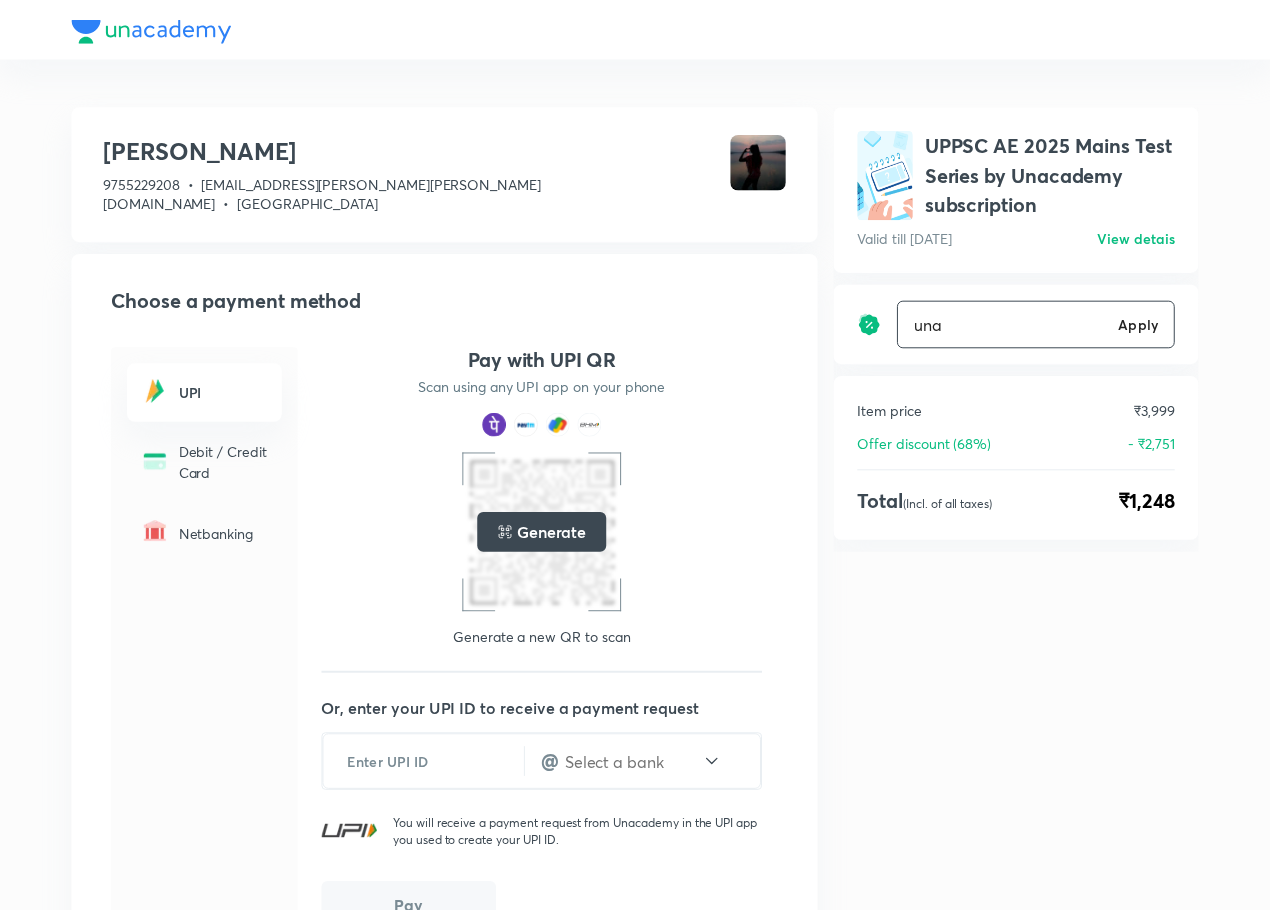 scroll, scrollTop: 0, scrollLeft: 0, axis: both 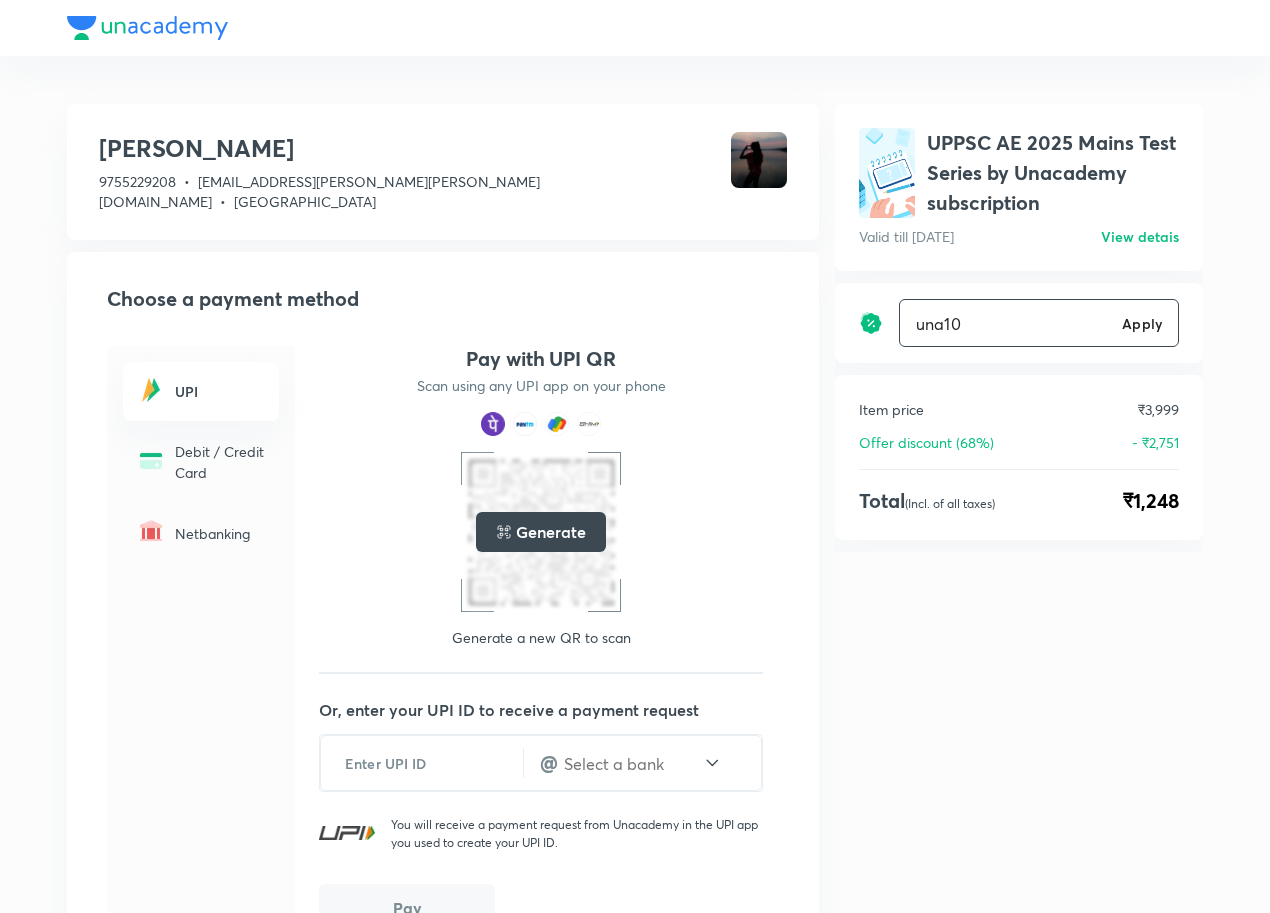 type on "una10" 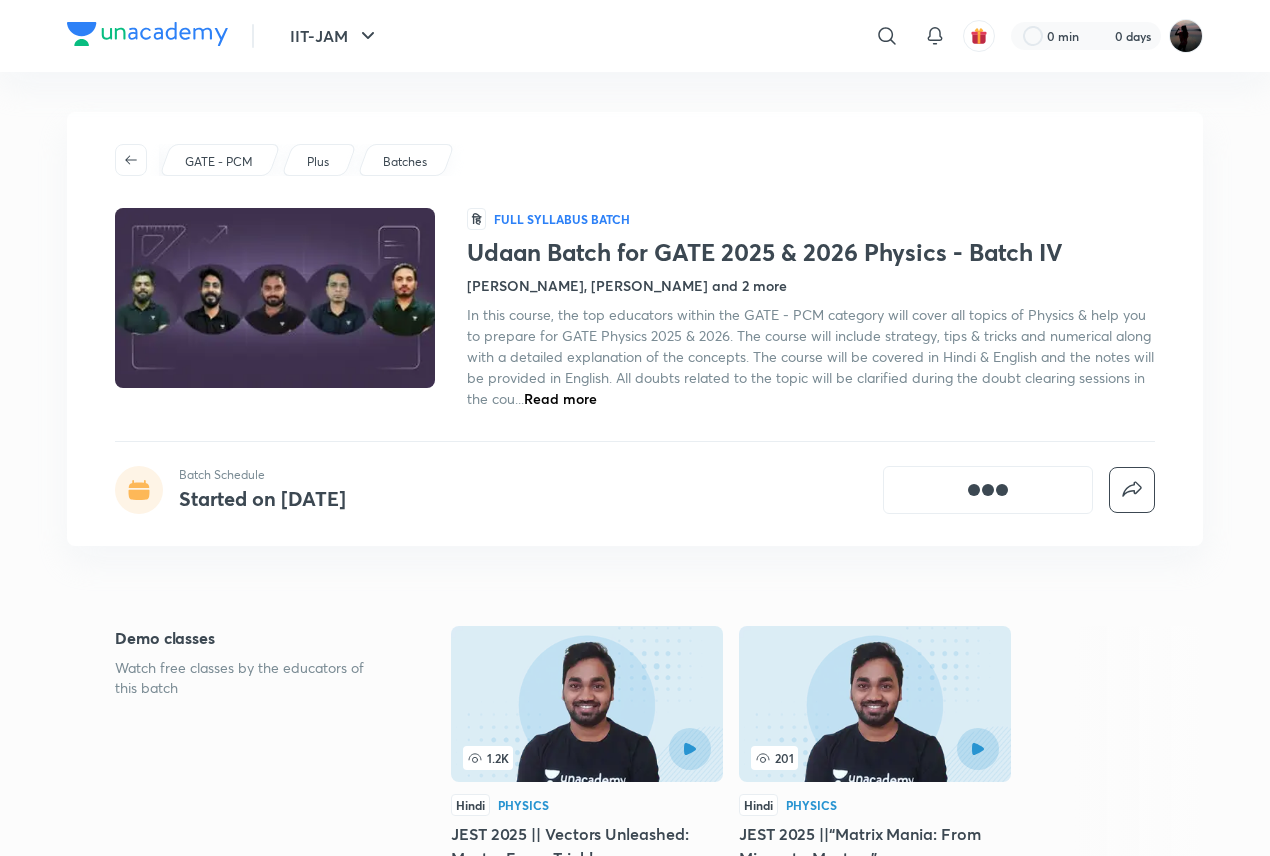 scroll, scrollTop: 0, scrollLeft: 0, axis: both 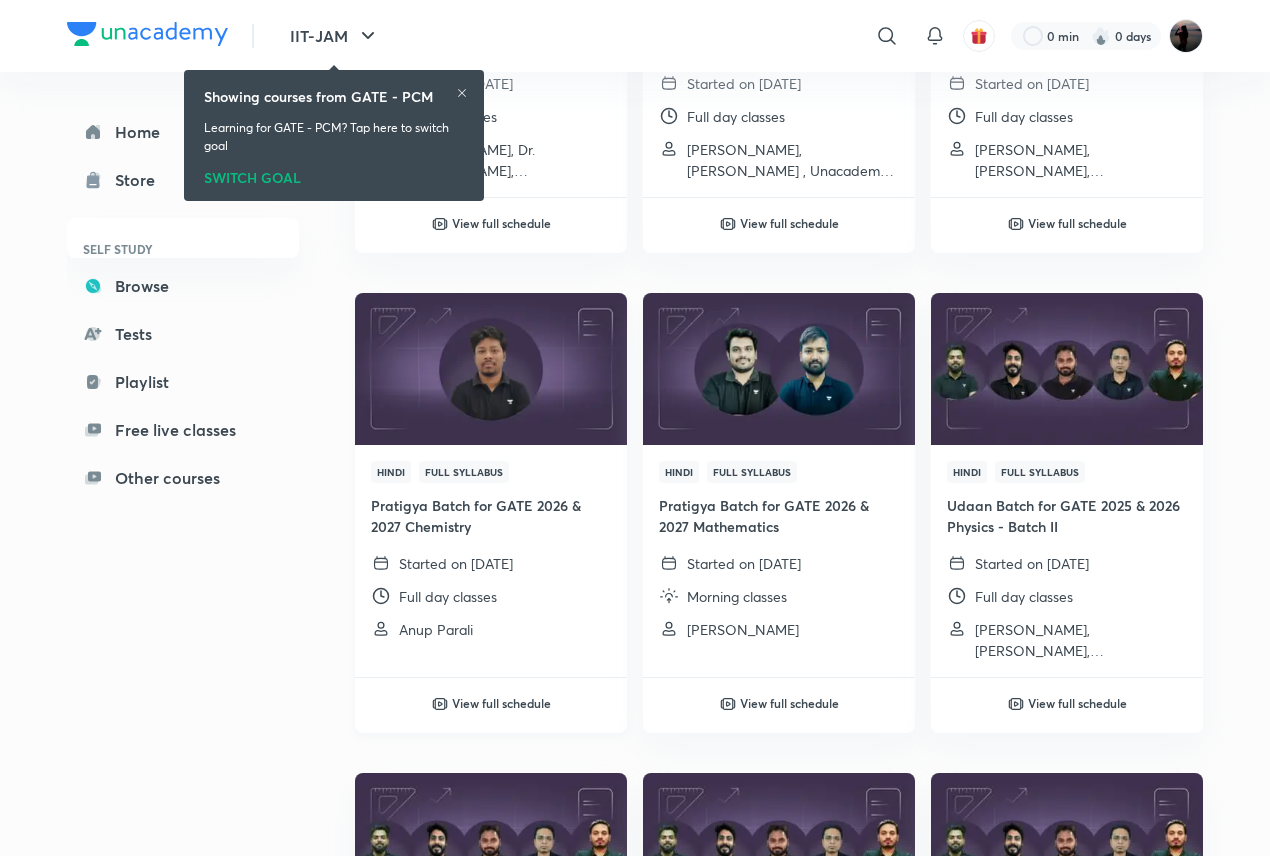 click at bounding box center (490, 369) 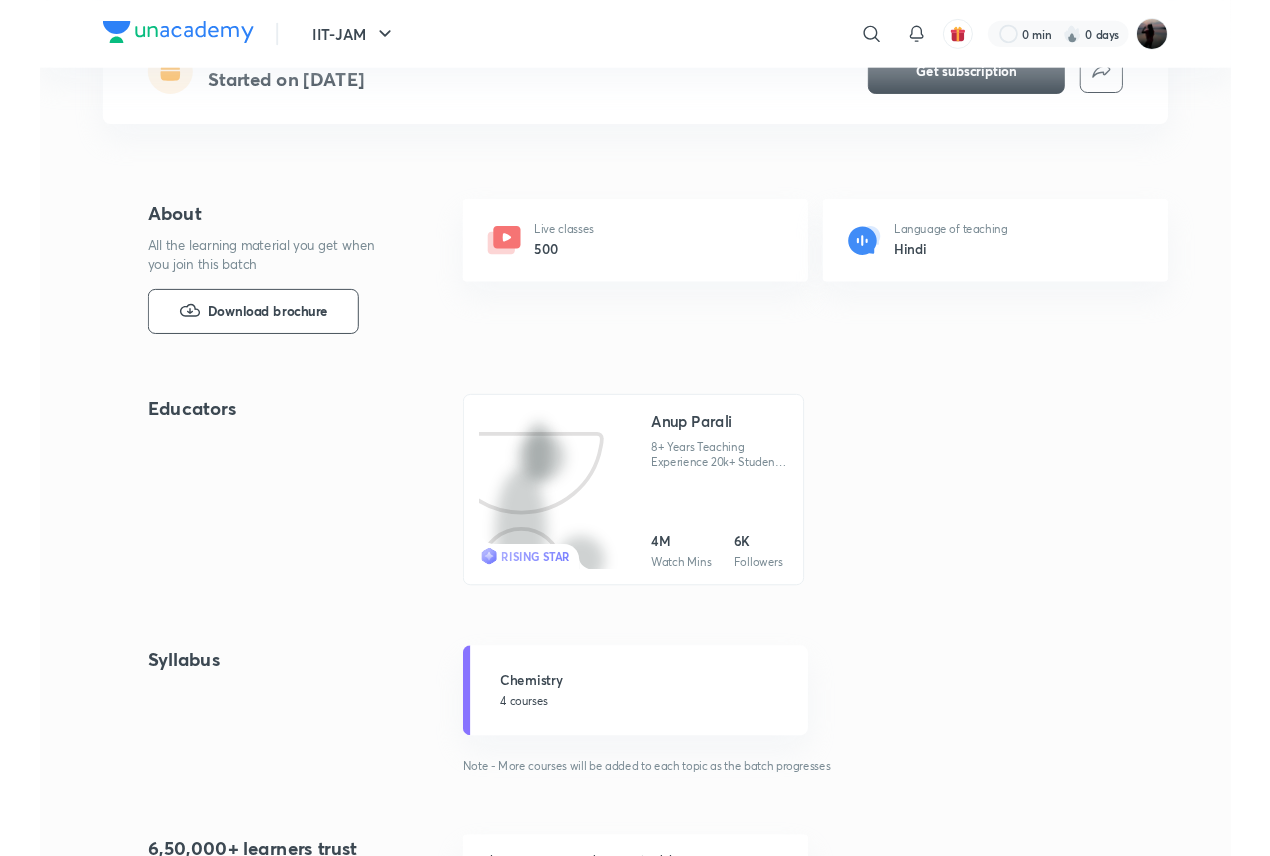 scroll, scrollTop: 0, scrollLeft: 0, axis: both 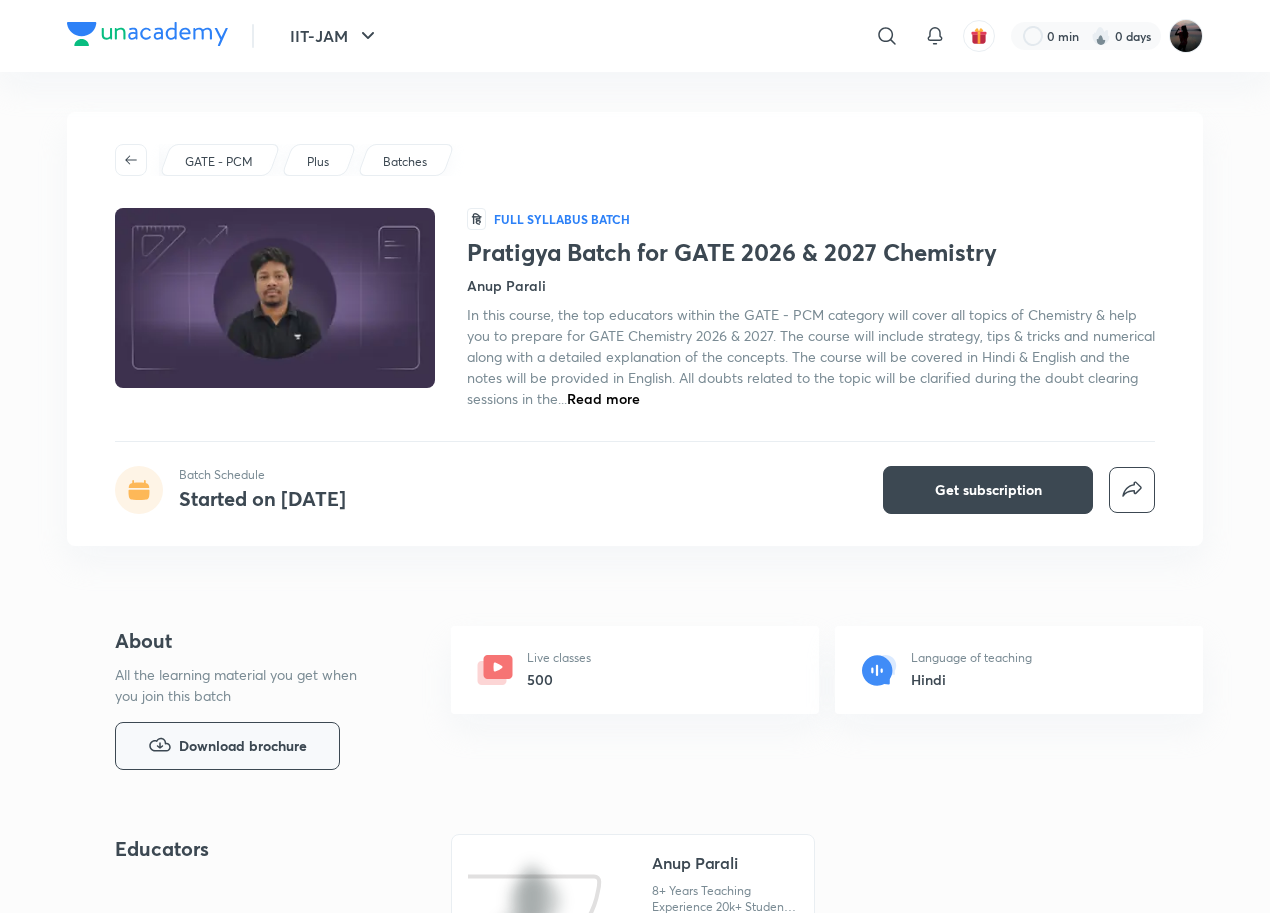 click on "Download brochure" at bounding box center [243, 746] 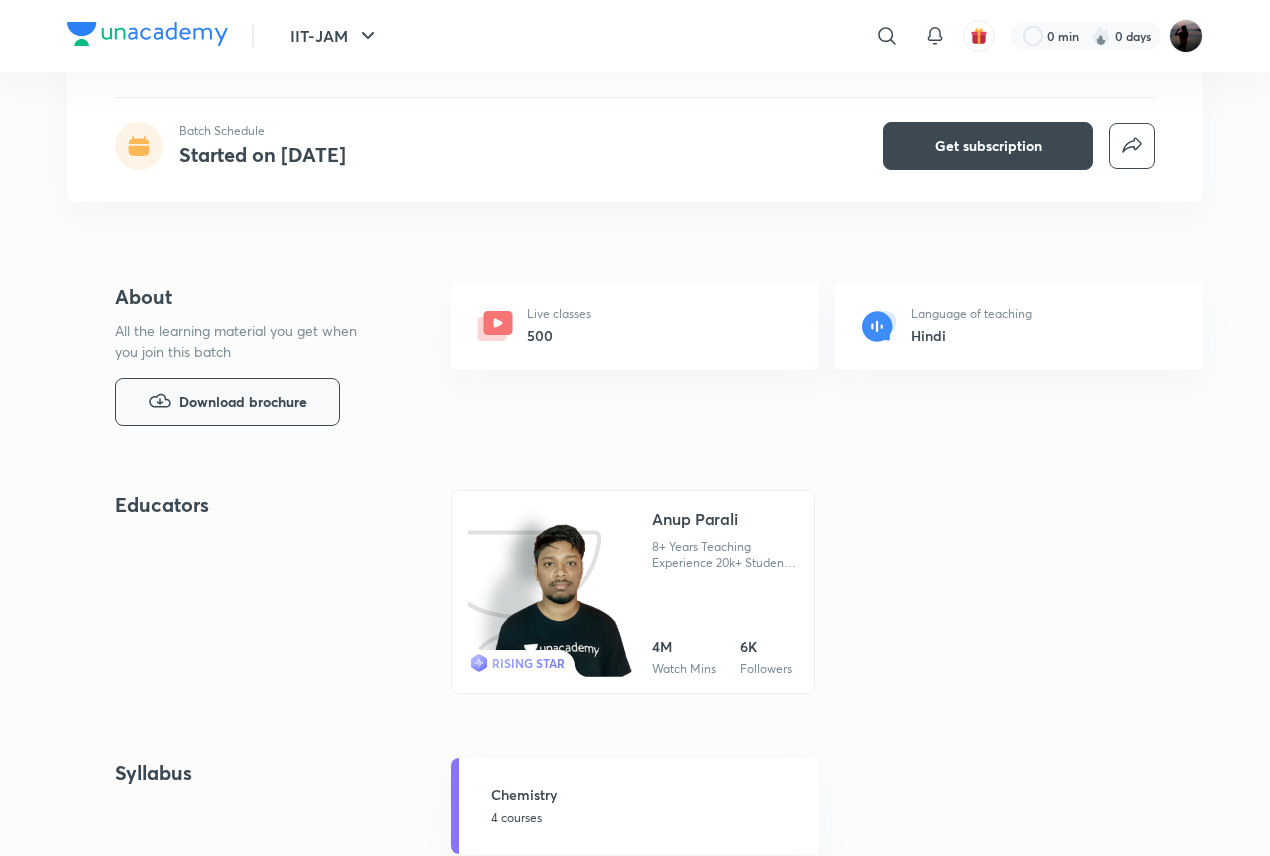 scroll, scrollTop: 0, scrollLeft: 0, axis: both 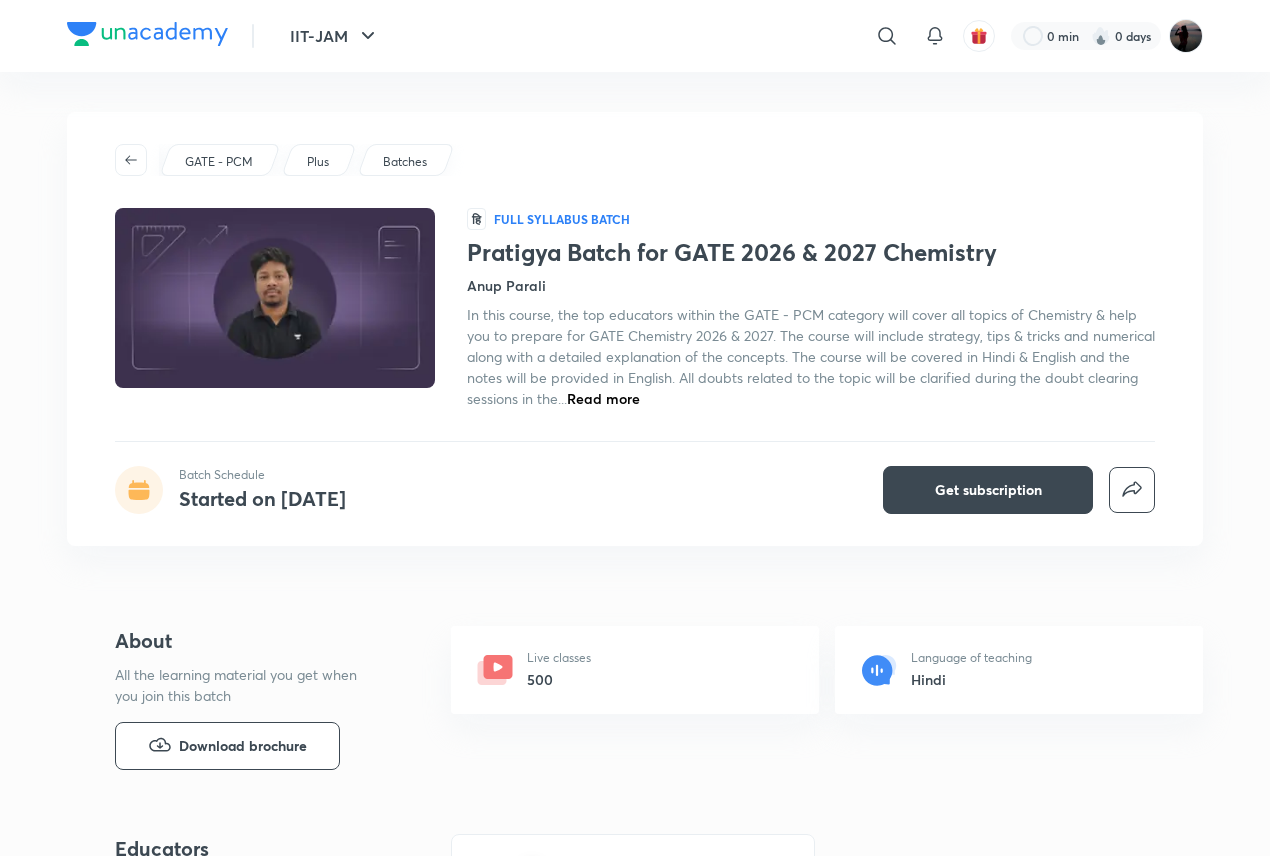 click on "Read more" at bounding box center (603, 398) 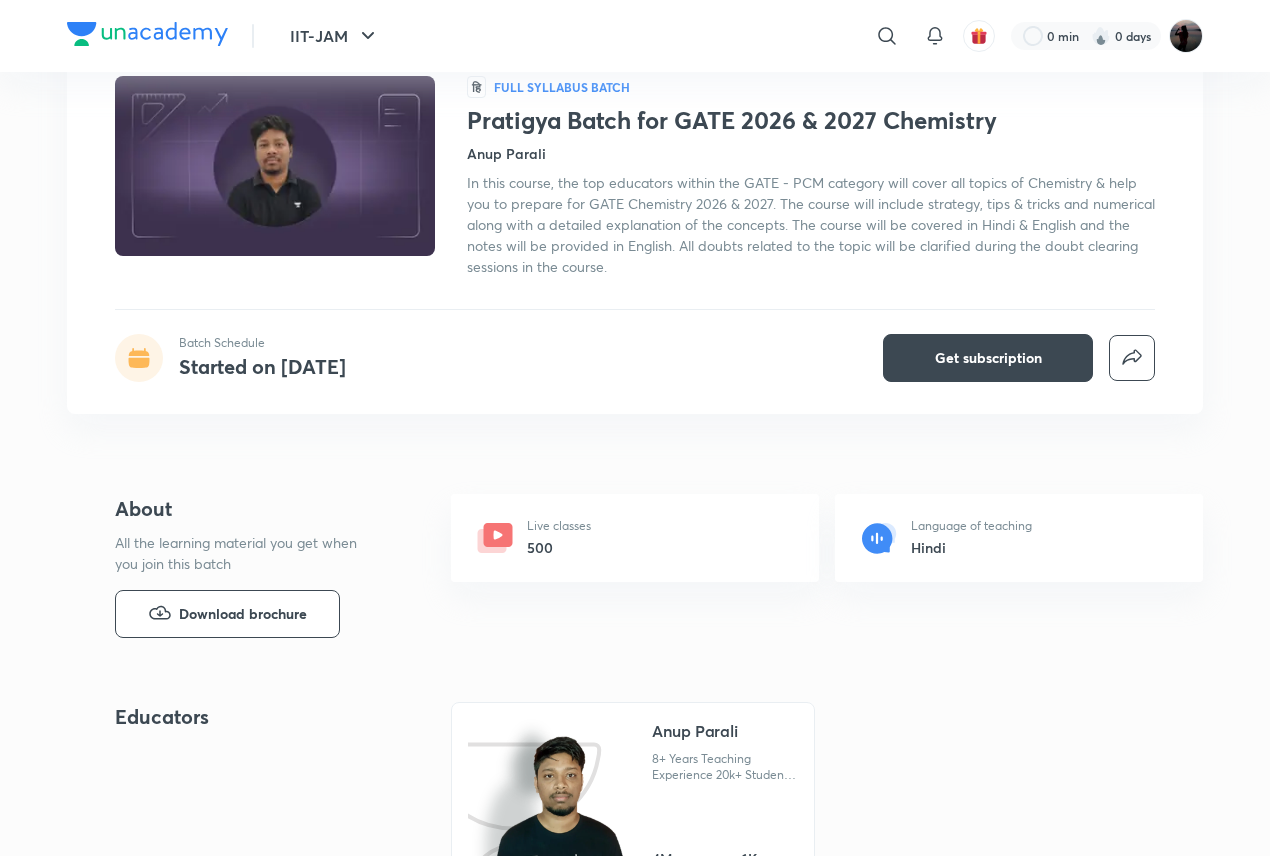 scroll, scrollTop: 200, scrollLeft: 0, axis: vertical 